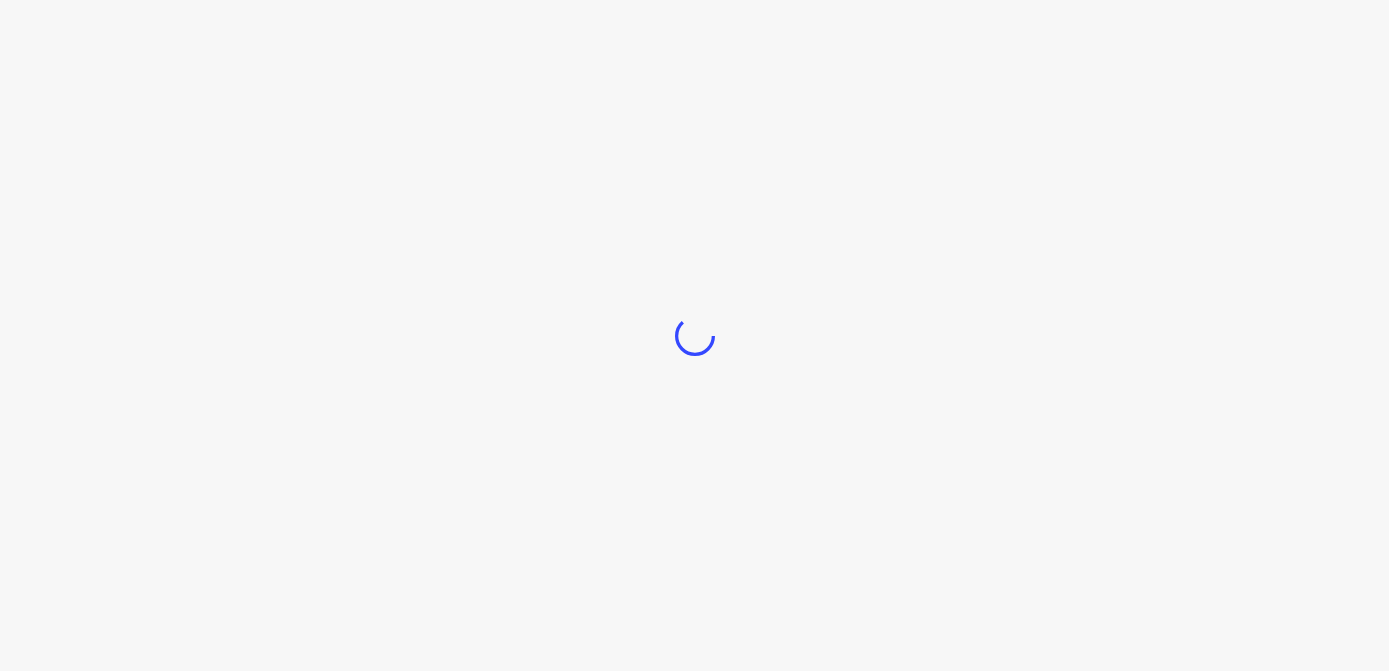 scroll, scrollTop: 0, scrollLeft: 0, axis: both 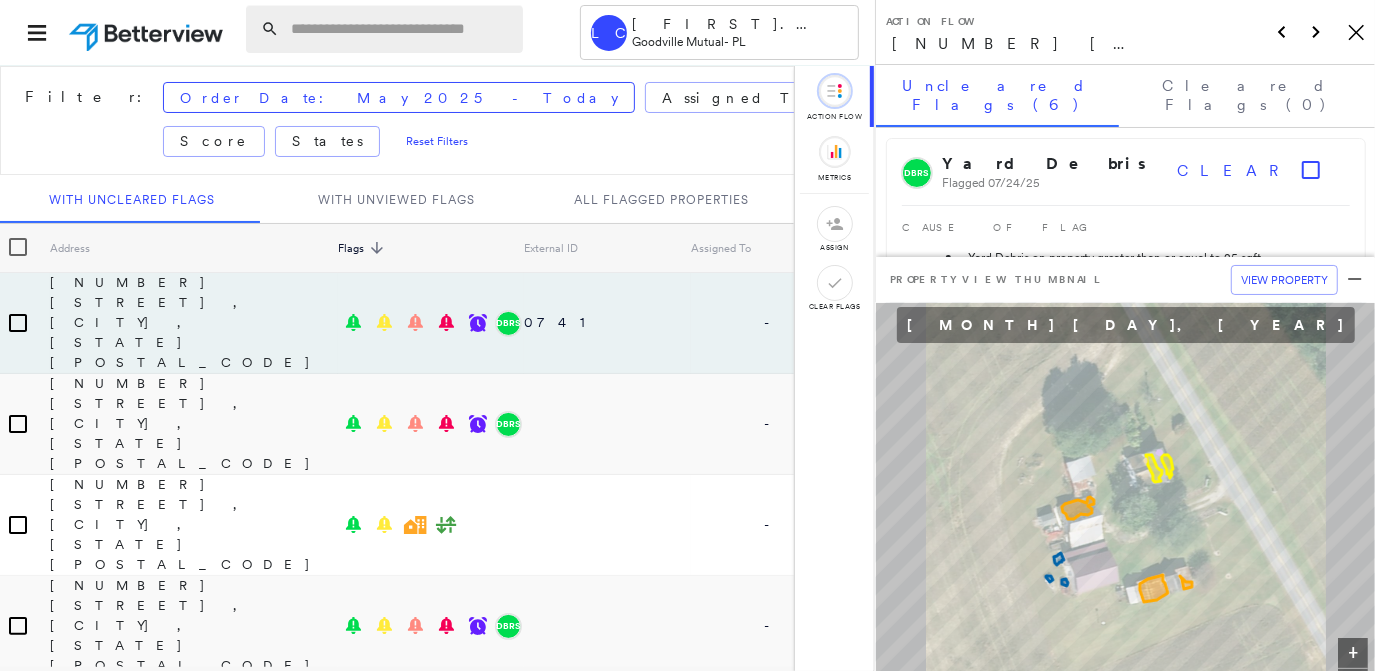 click at bounding box center [401, 29] 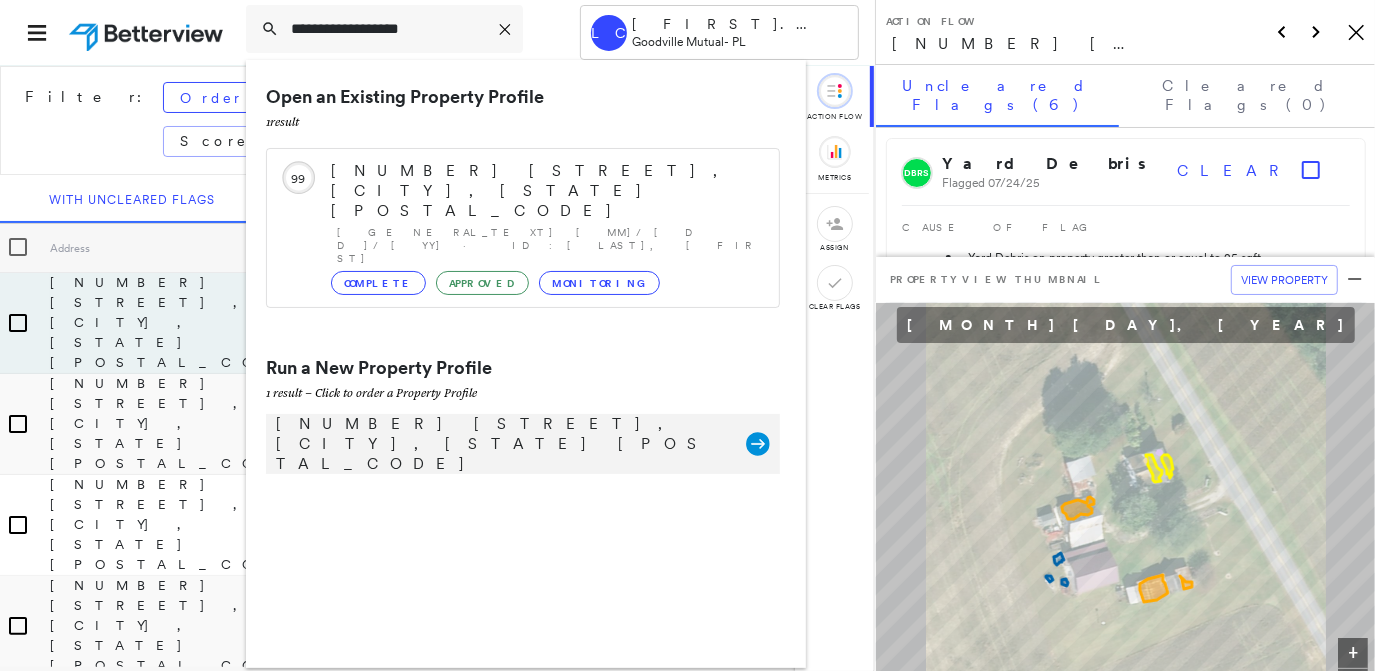type on "**********" 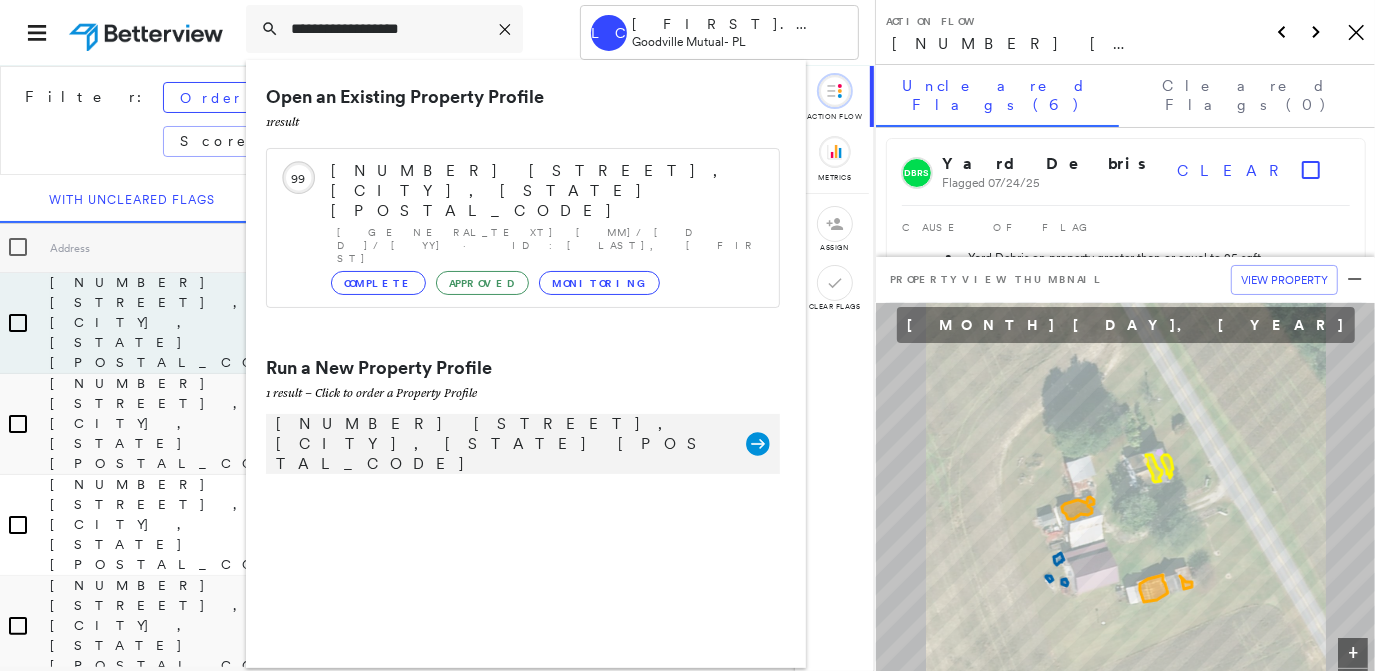 click on "[NUMBER] [STREET], [CITY], [STATE] [POSTAL_CODE]" at bounding box center (501, 444) 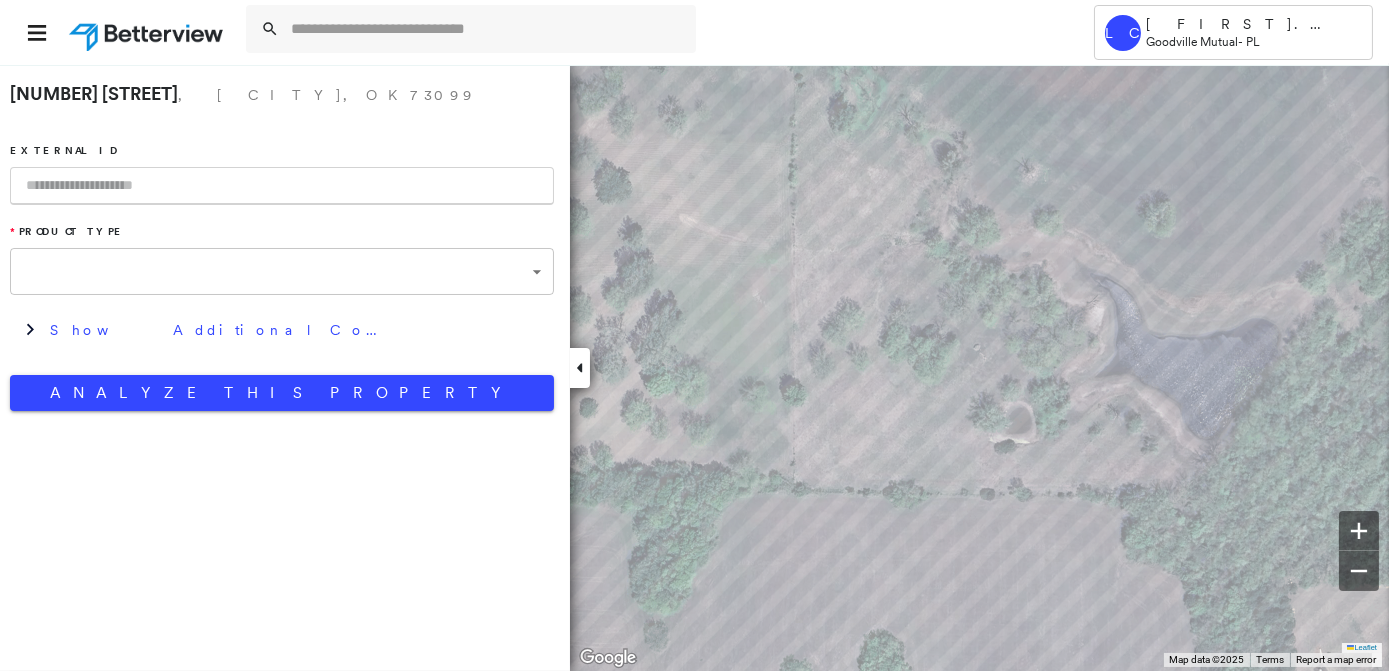 type on "**********" 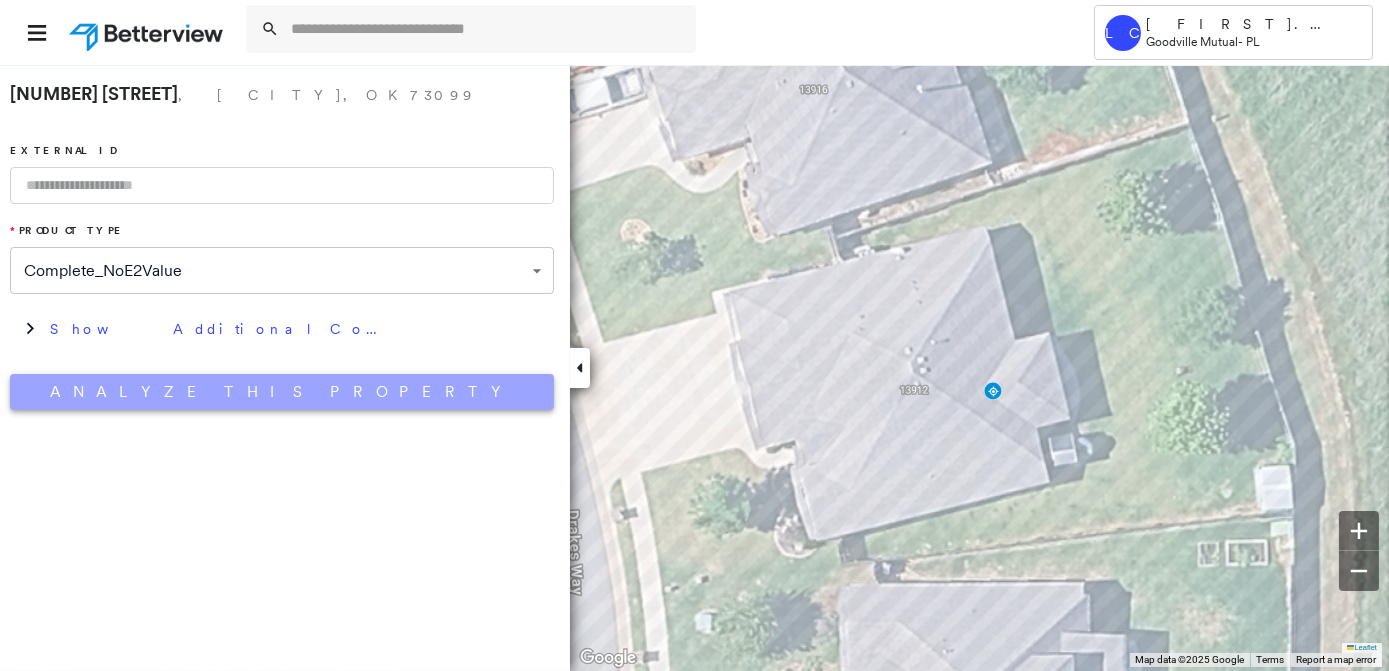 click on "Analyze This Property" at bounding box center [282, 392] 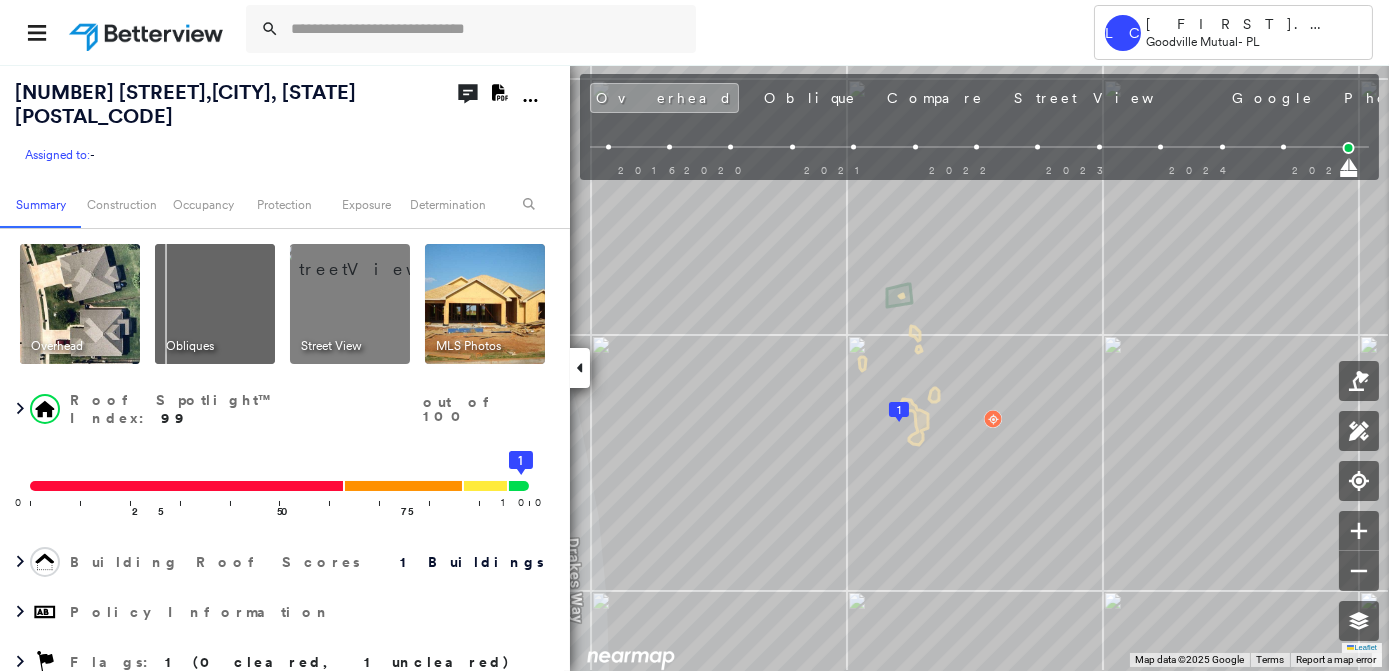 click at bounding box center (485, 304) 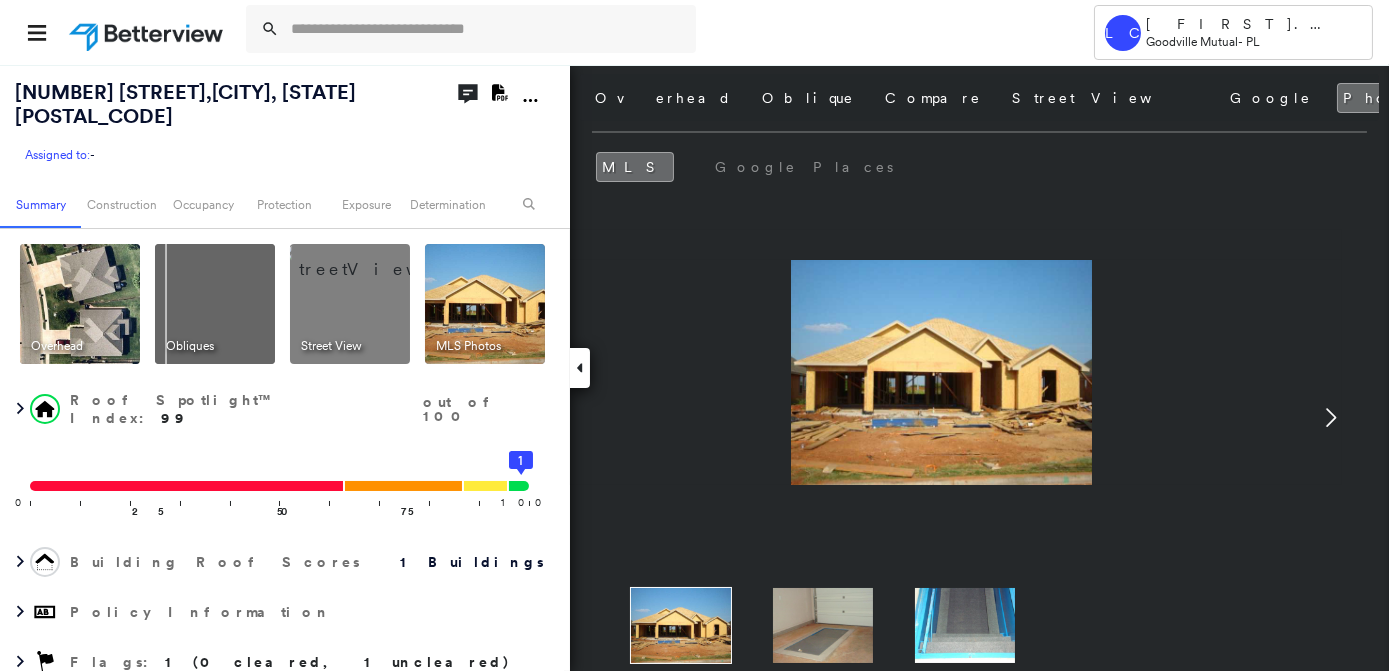click at bounding box center (374, 259) 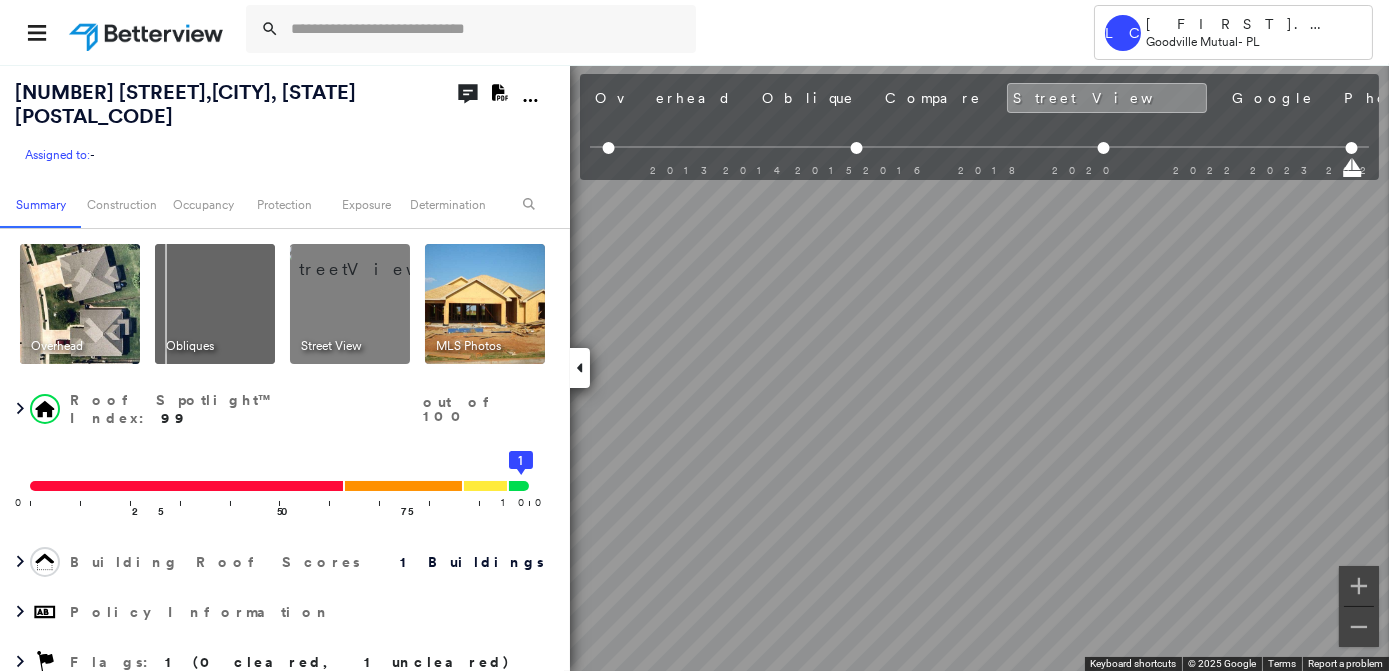 click on "Download PDF Report" 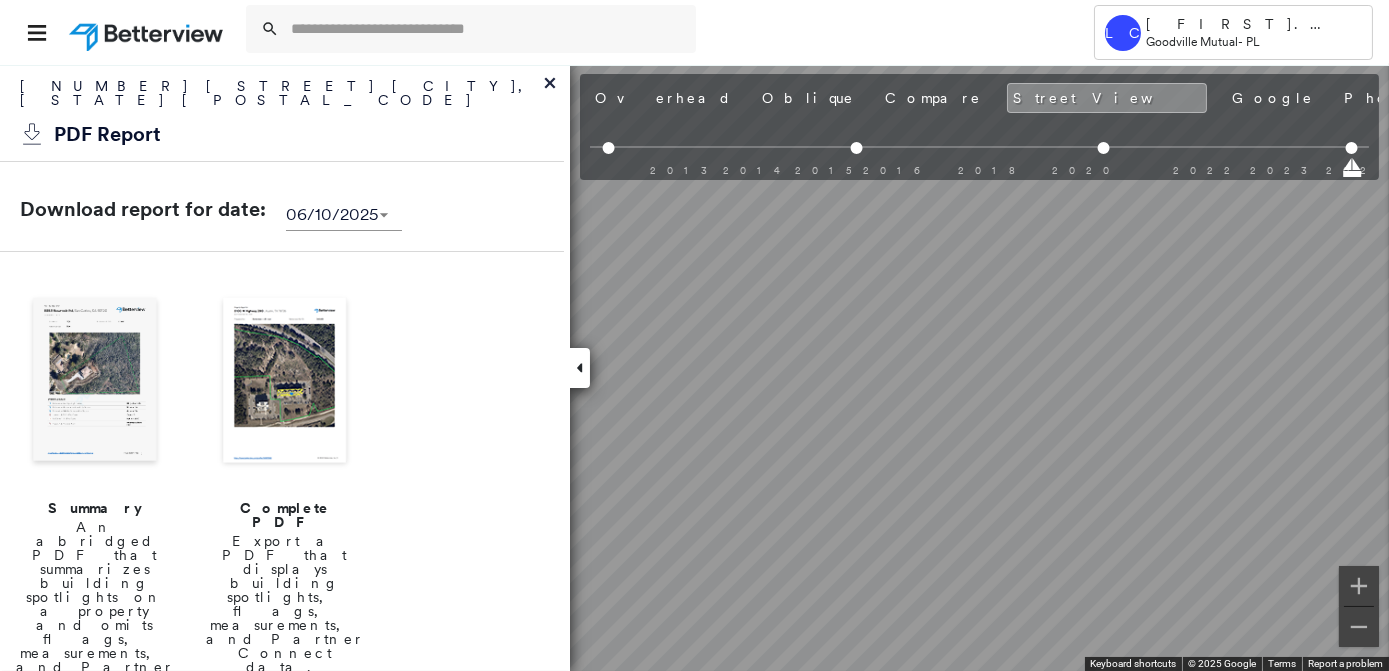 click at bounding box center [285, 382] 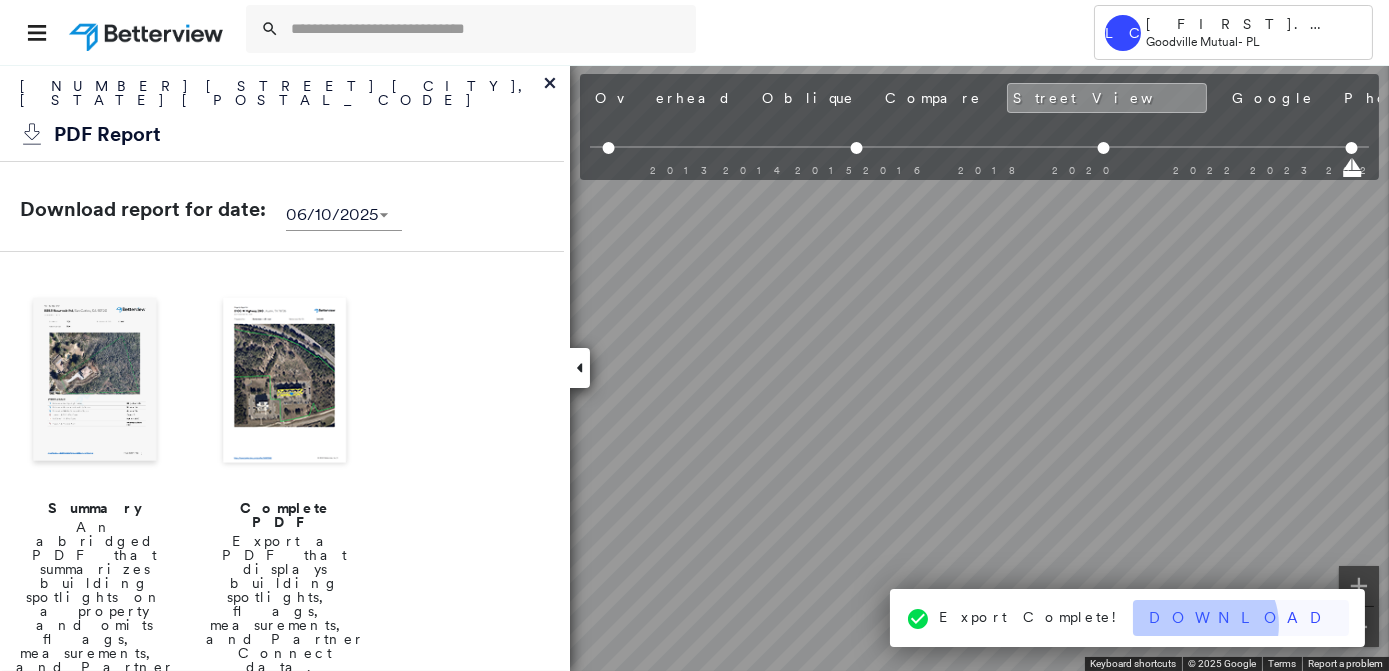 click on "Download" at bounding box center [1241, 618] 